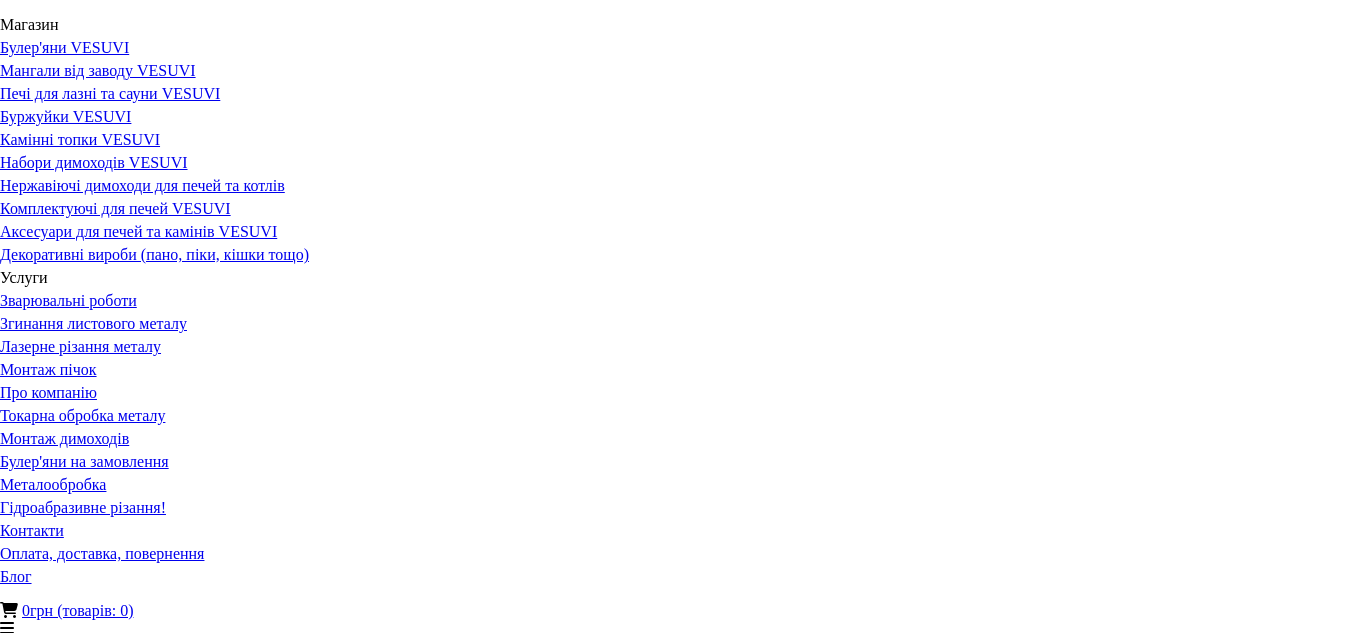 scroll, scrollTop: 0, scrollLeft: 0, axis: both 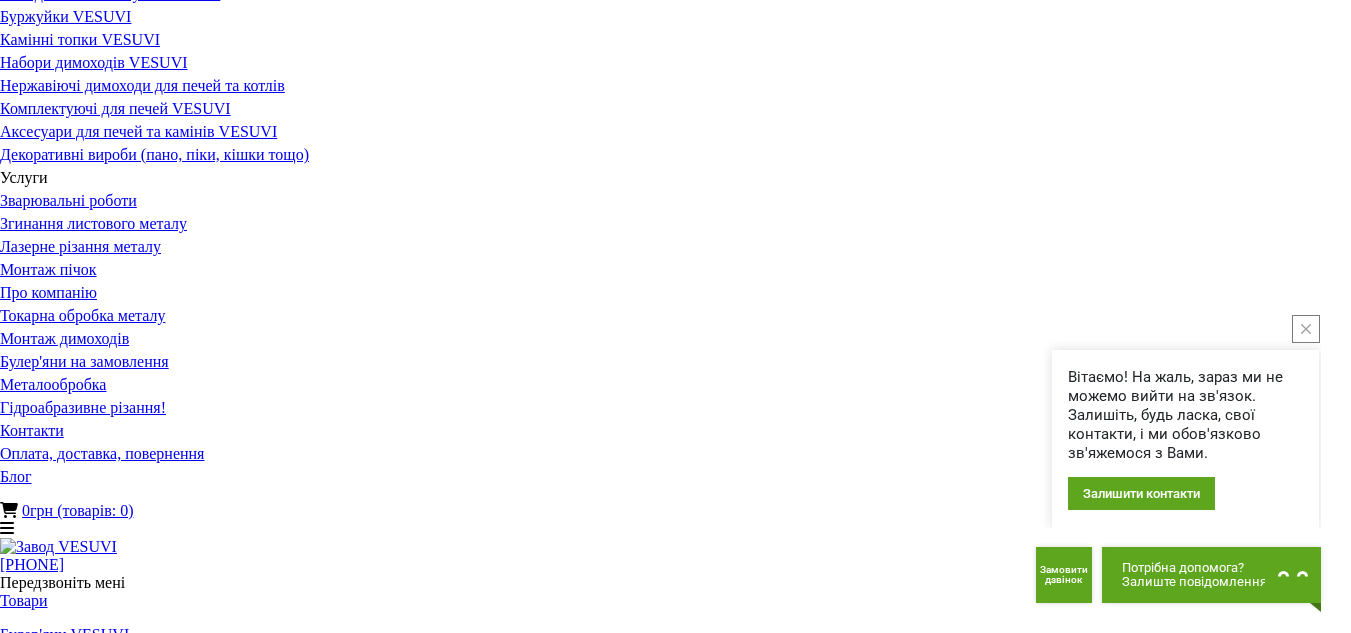 click at bounding box center (55, 1756) 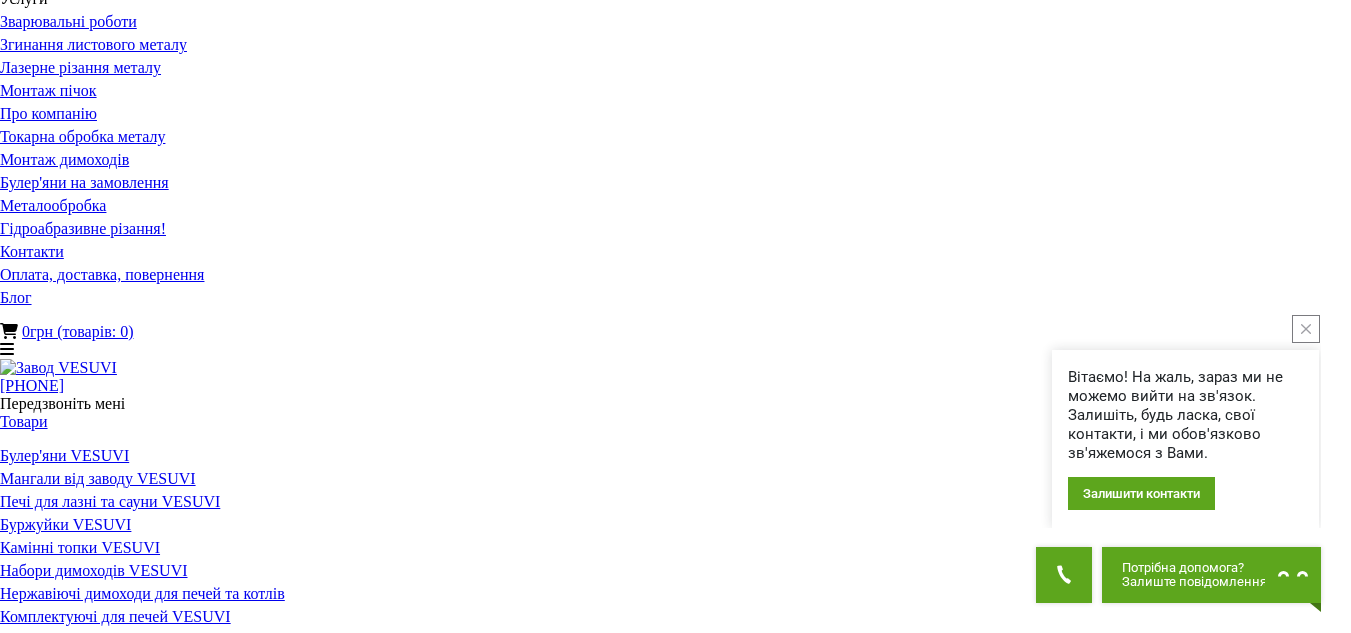 scroll, scrollTop: 100, scrollLeft: 0, axis: vertical 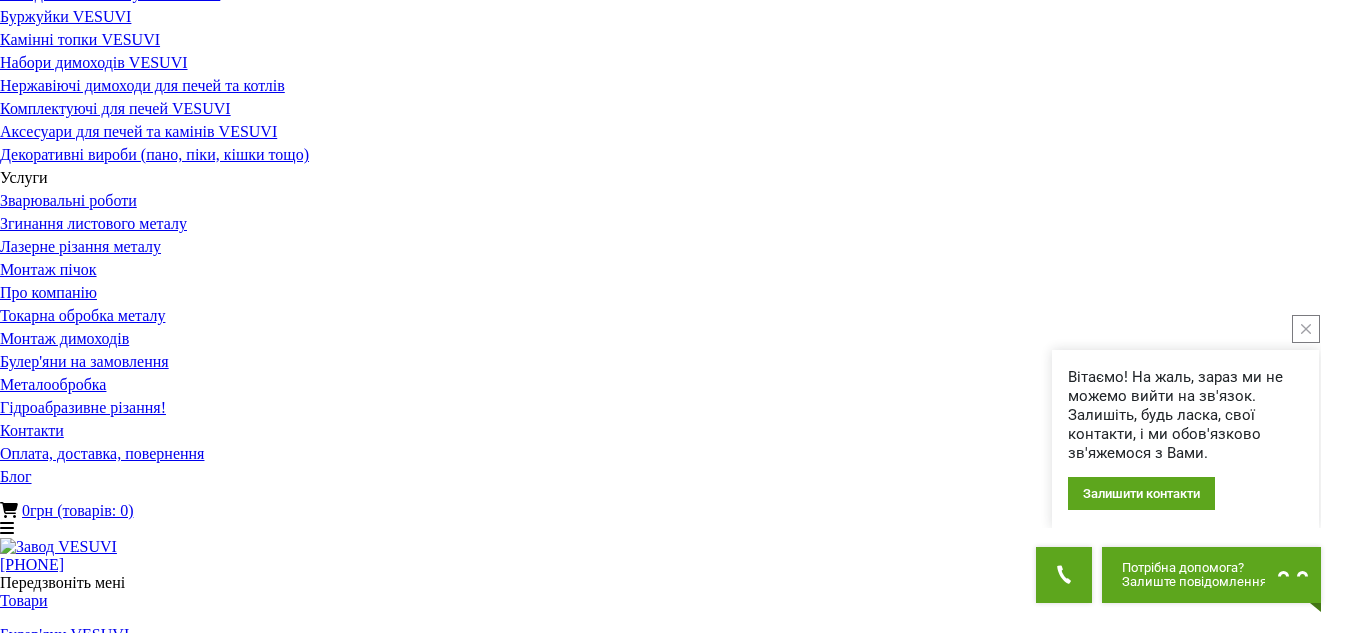 click at bounding box center [36, 2117] 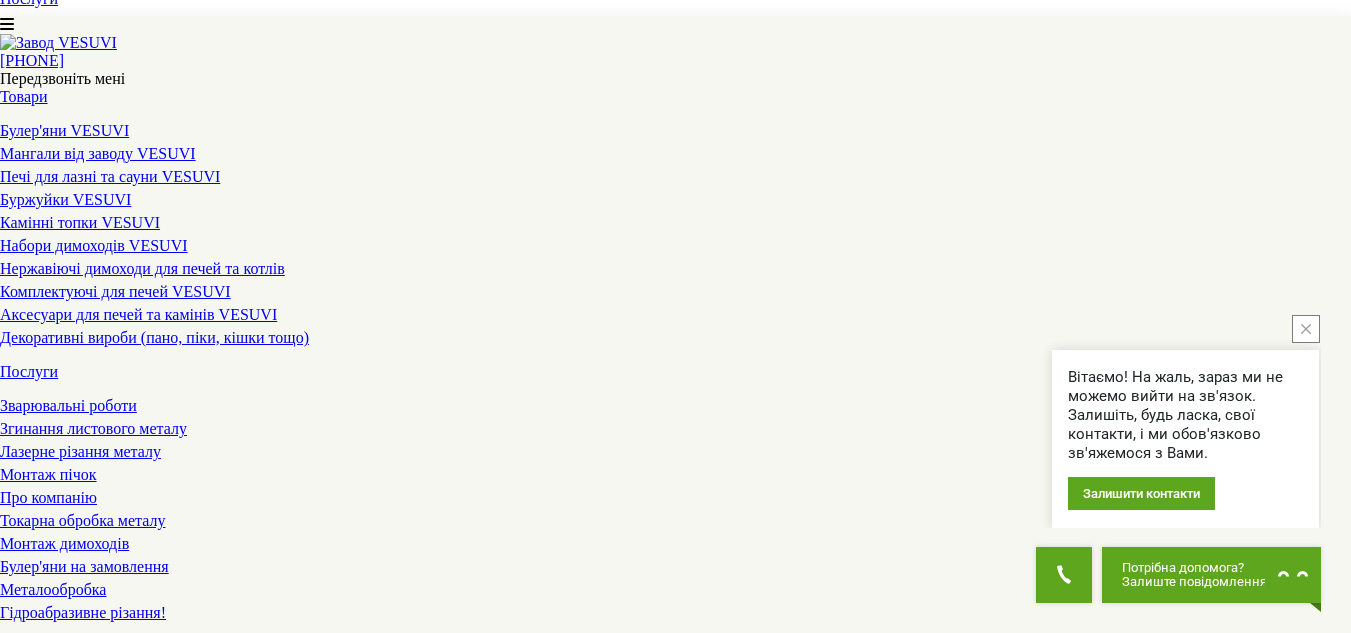 scroll, scrollTop: 1100, scrollLeft: 0, axis: vertical 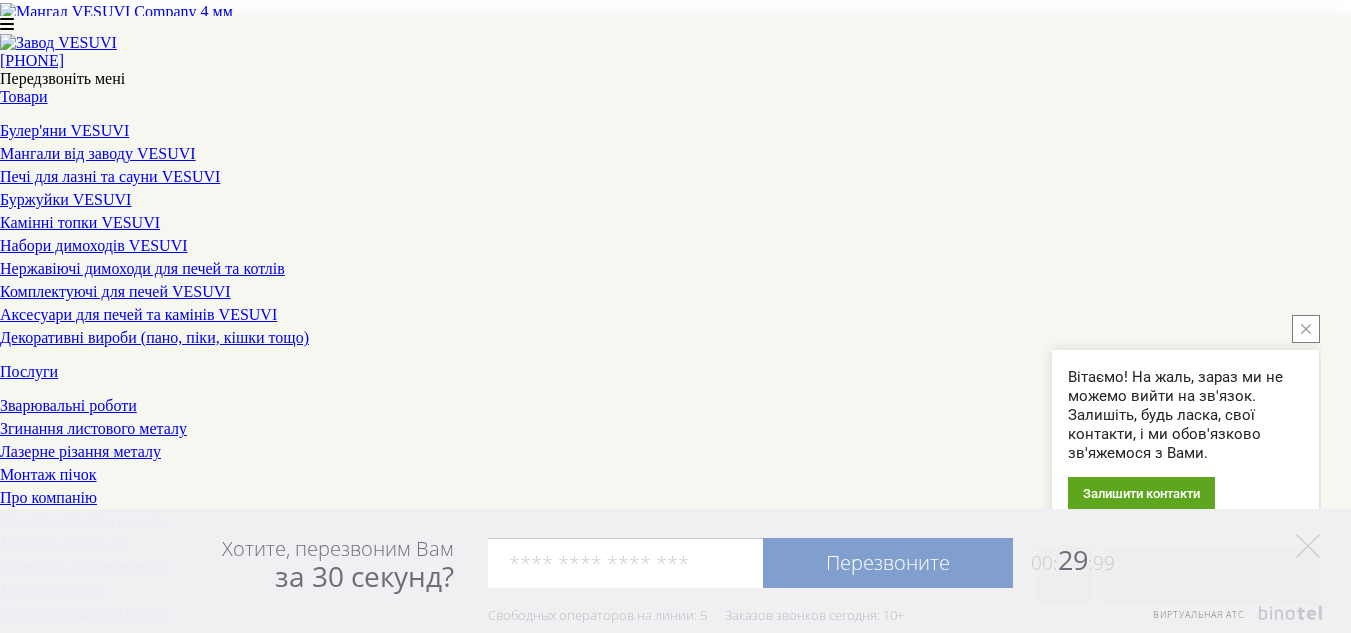 click at bounding box center (13, 2463) 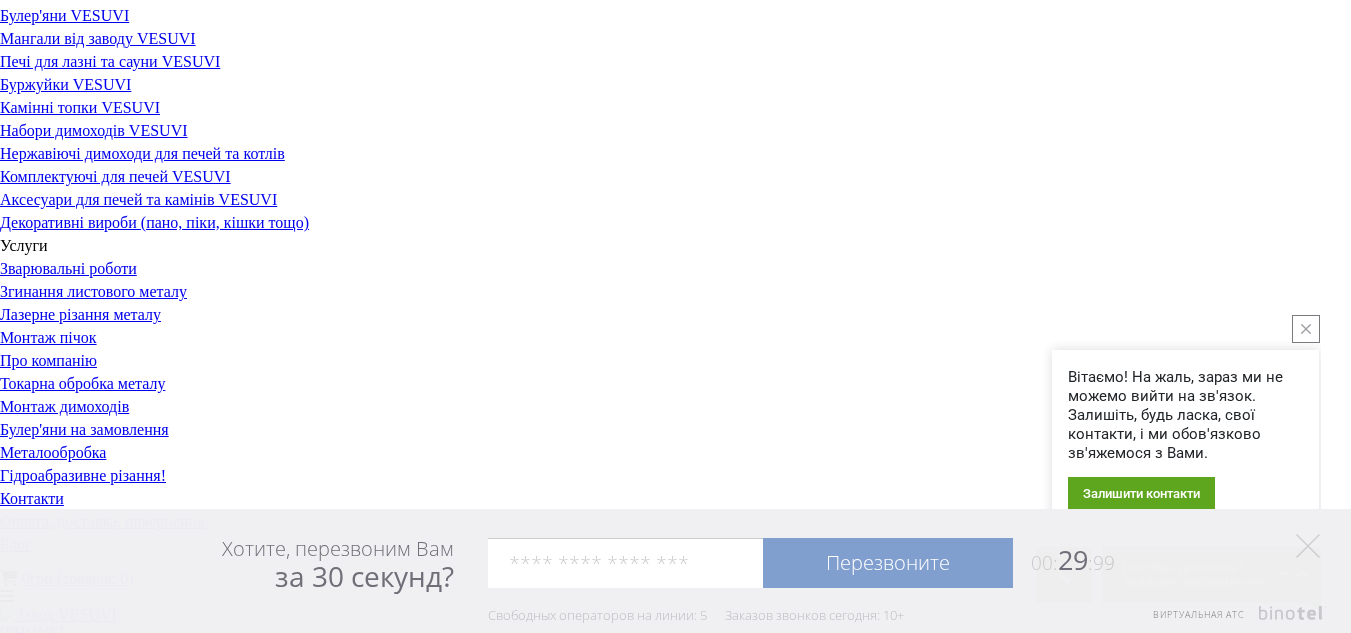scroll, scrollTop: 0, scrollLeft: 0, axis: both 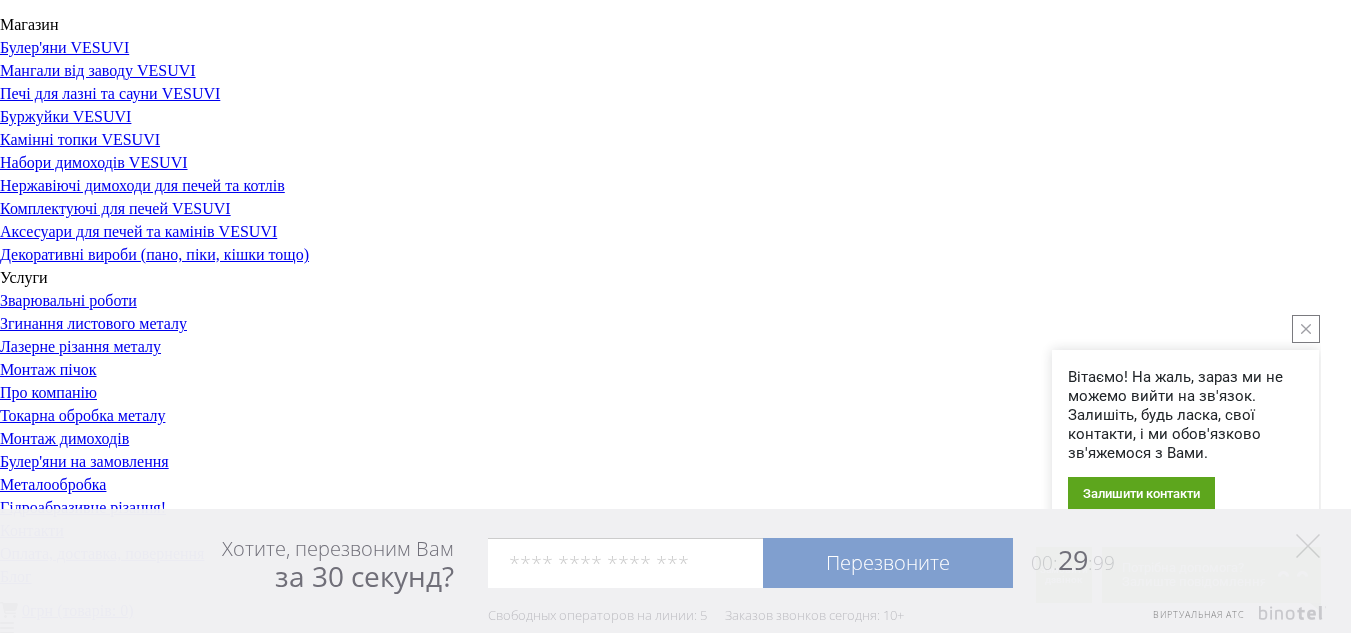 click on "Мангали від заводу VESUVI" at bounding box center (98, 757) 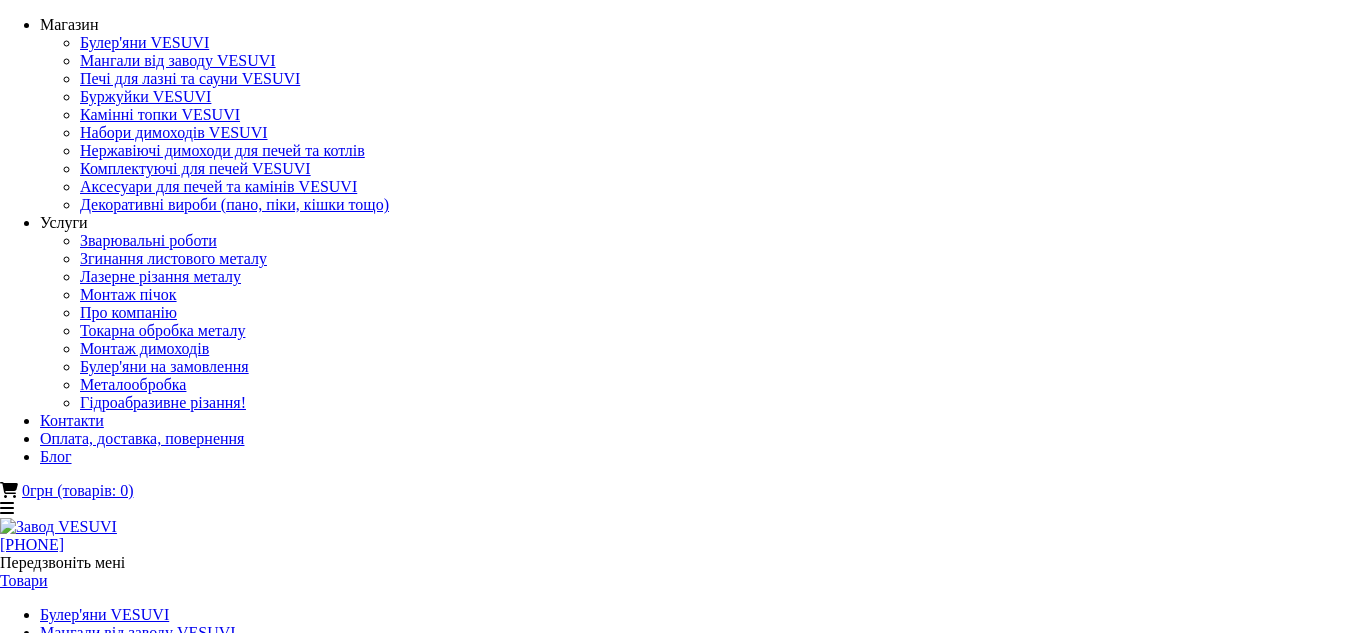 scroll, scrollTop: 0, scrollLeft: 0, axis: both 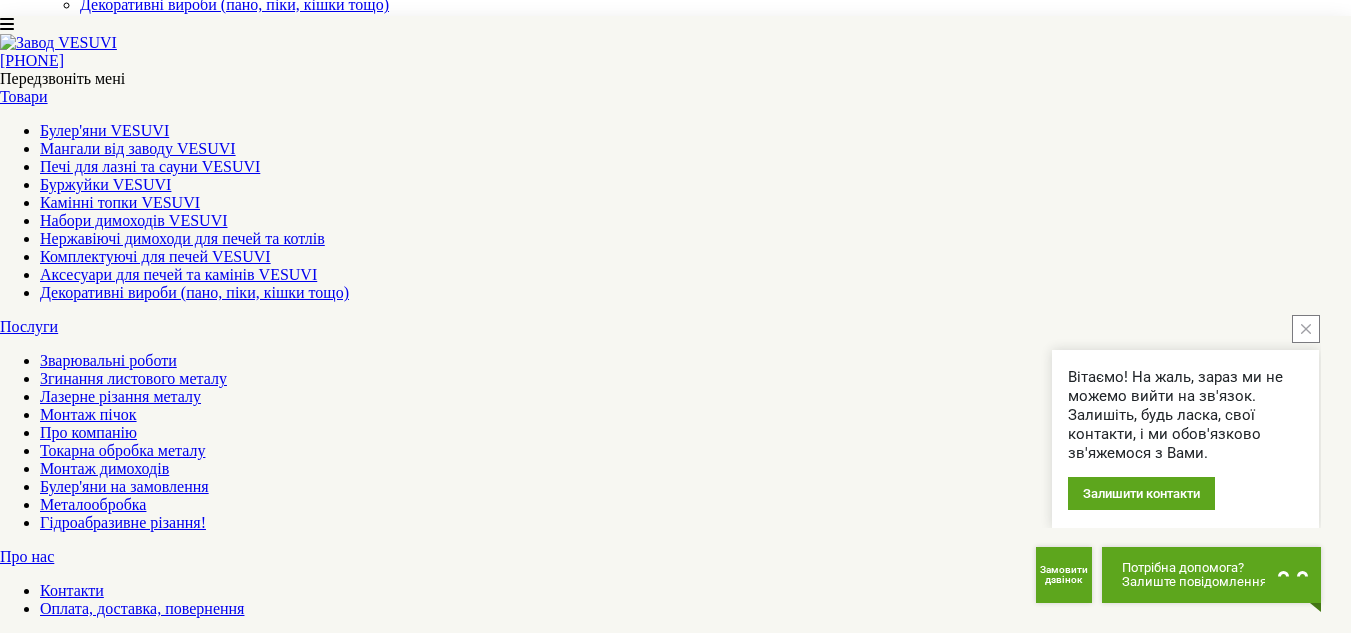 click at bounding box center (1306, 329) 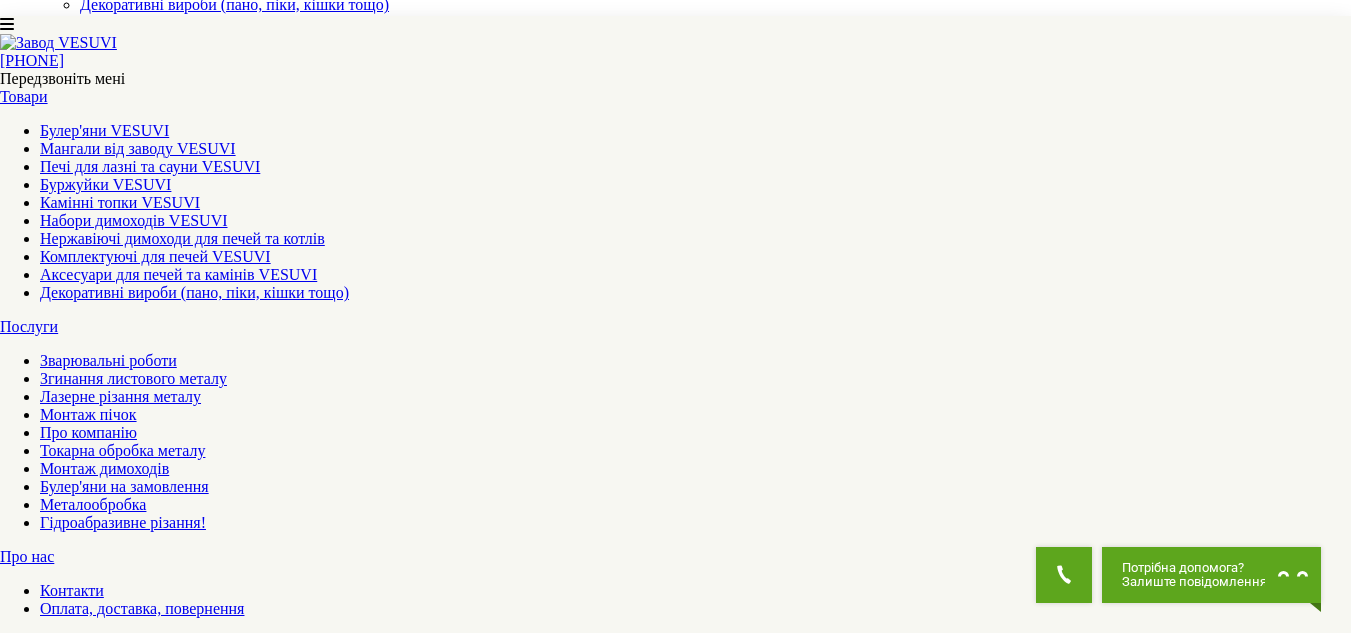 click on "Мангали фігури тварин VESUVI" at bounding box center [675, 2091] 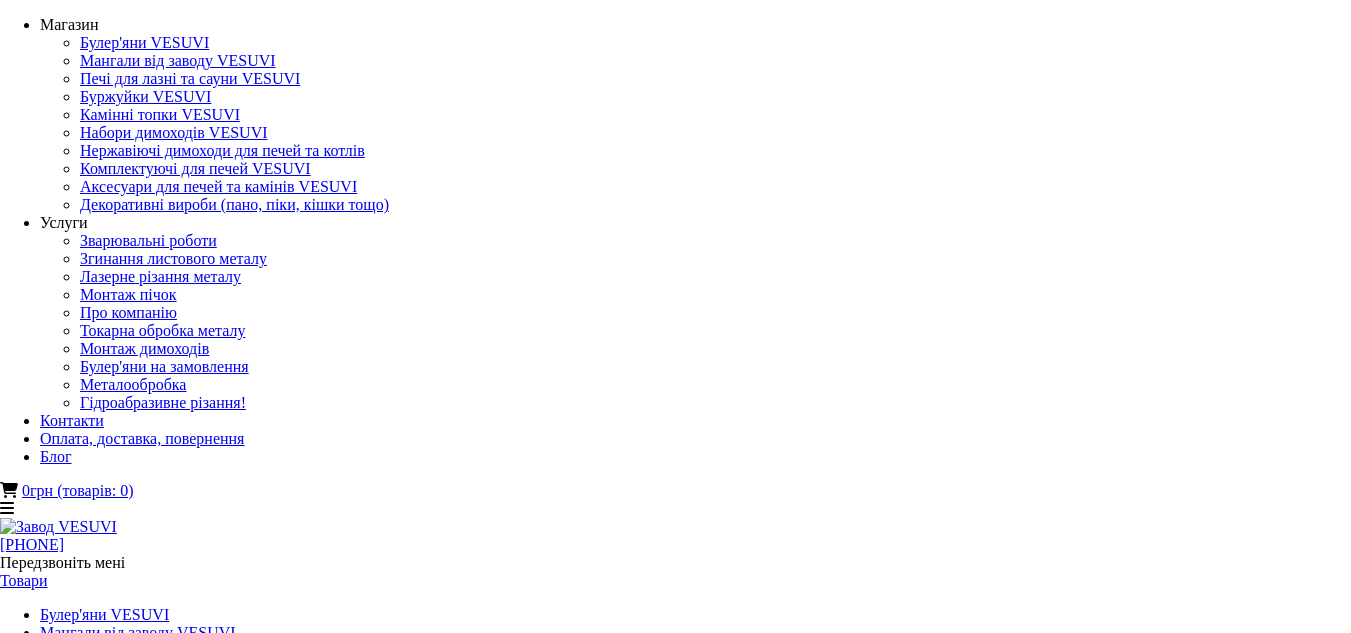 scroll, scrollTop: 0, scrollLeft: 0, axis: both 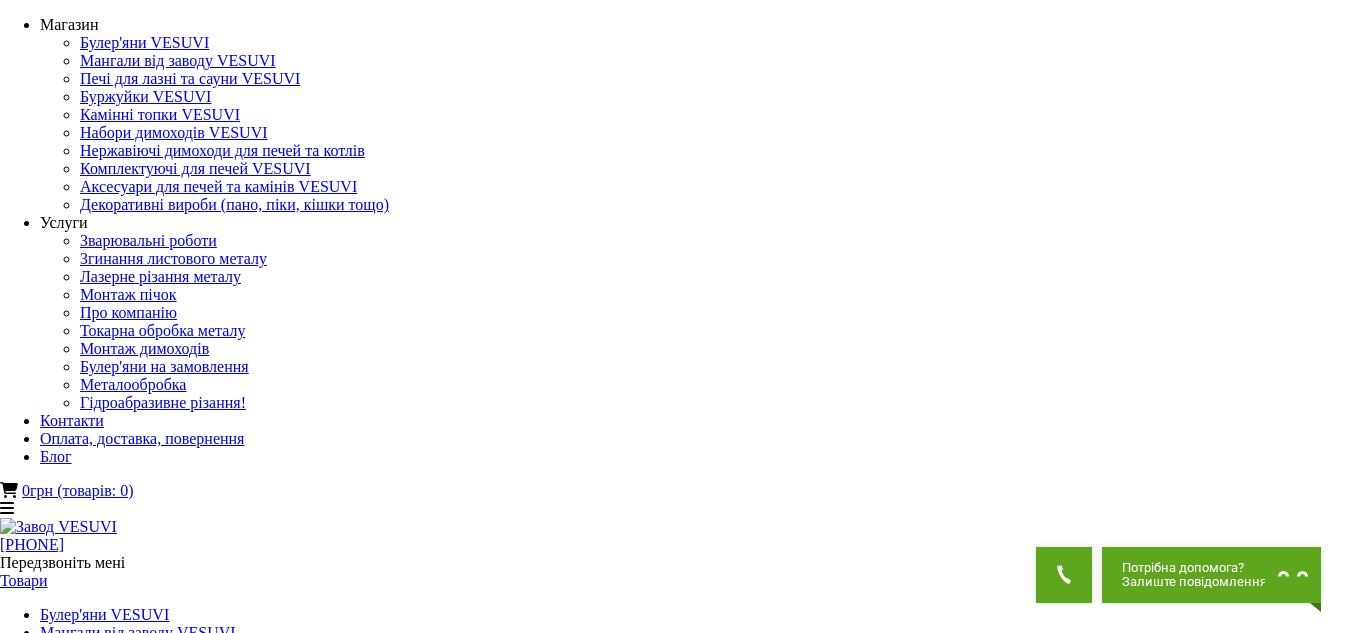 click on "Мангали складні, розбірні VESUVI" at bounding box center [675, 1679] 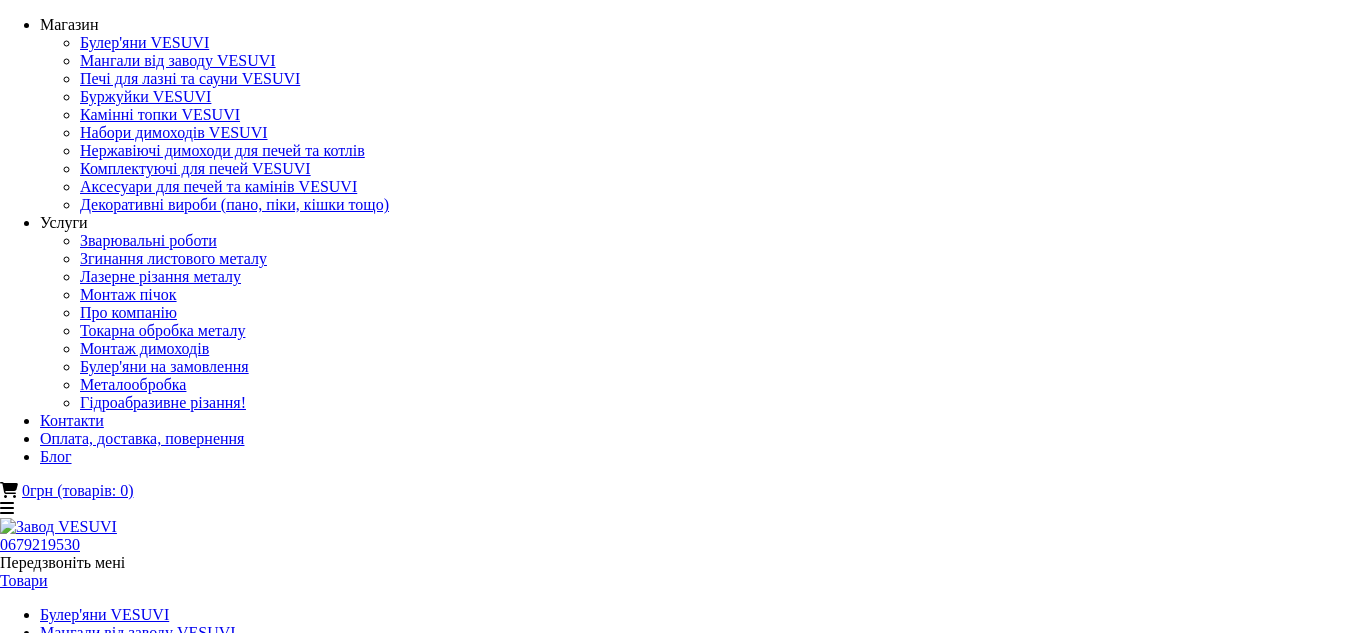 scroll, scrollTop: 0, scrollLeft: 0, axis: both 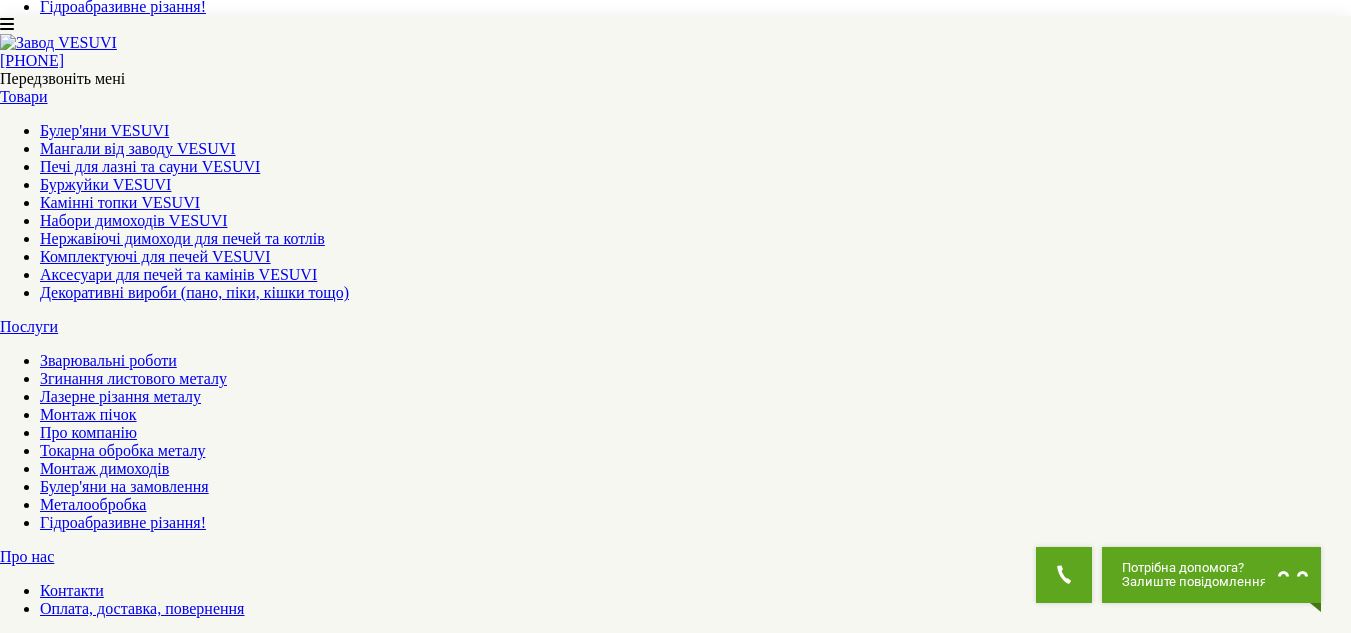 click on "Мангал з решіткою барбекю VESUVI" at bounding box center [128, 4007] 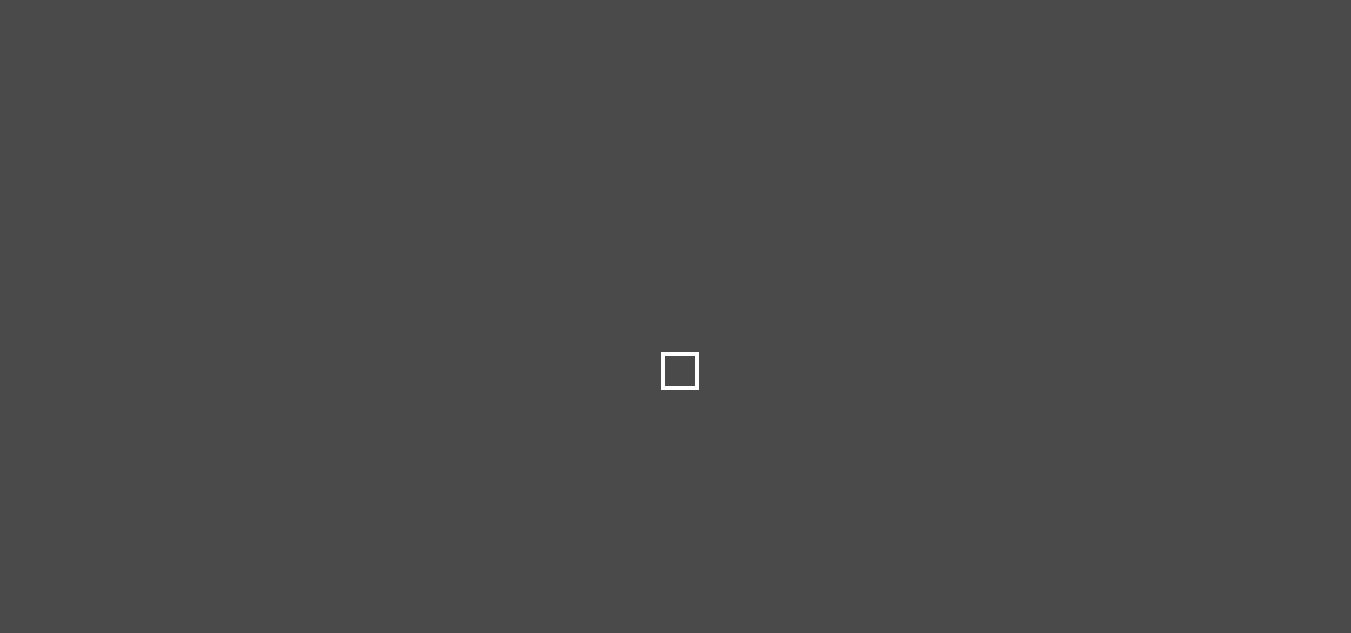 scroll, scrollTop: 0, scrollLeft: 0, axis: both 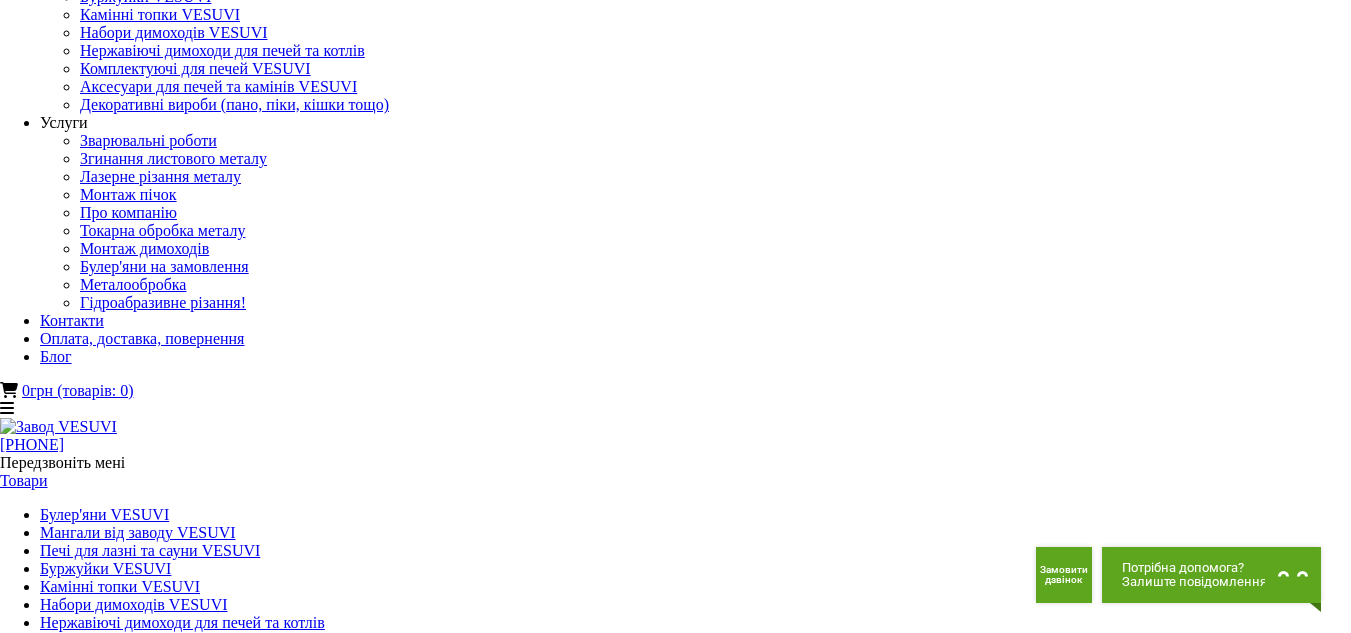 click at bounding box center (55, 1415) 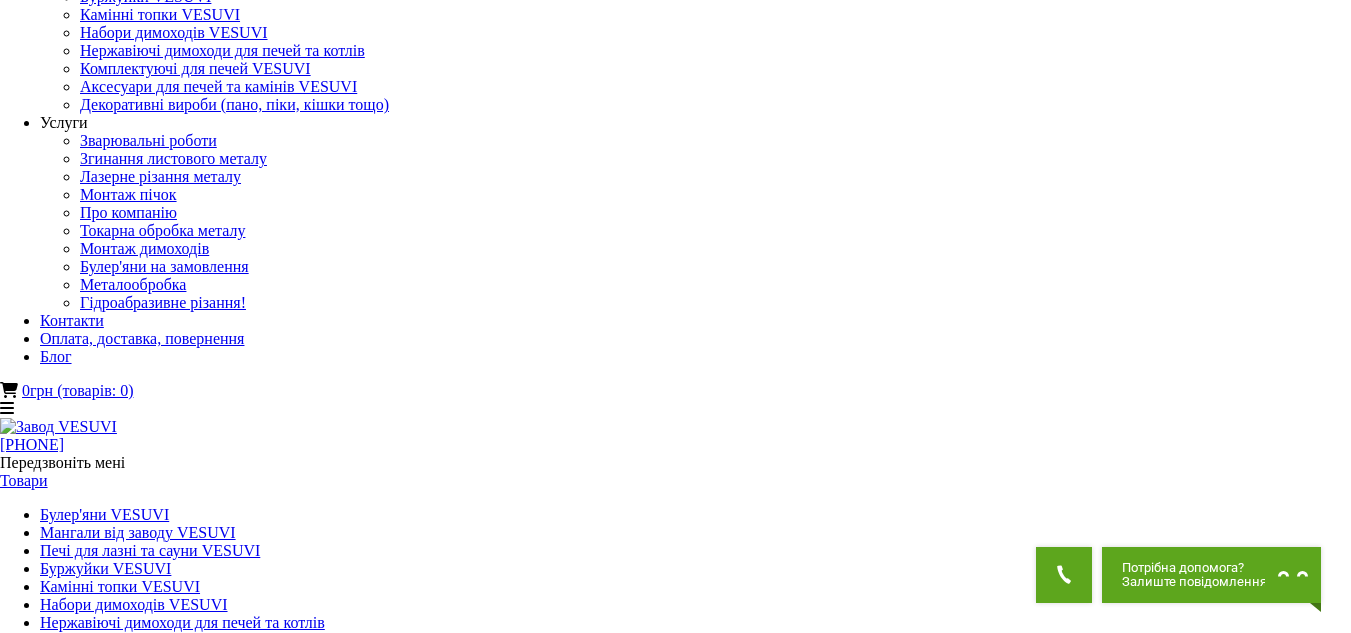 click at bounding box center [36, 1821] 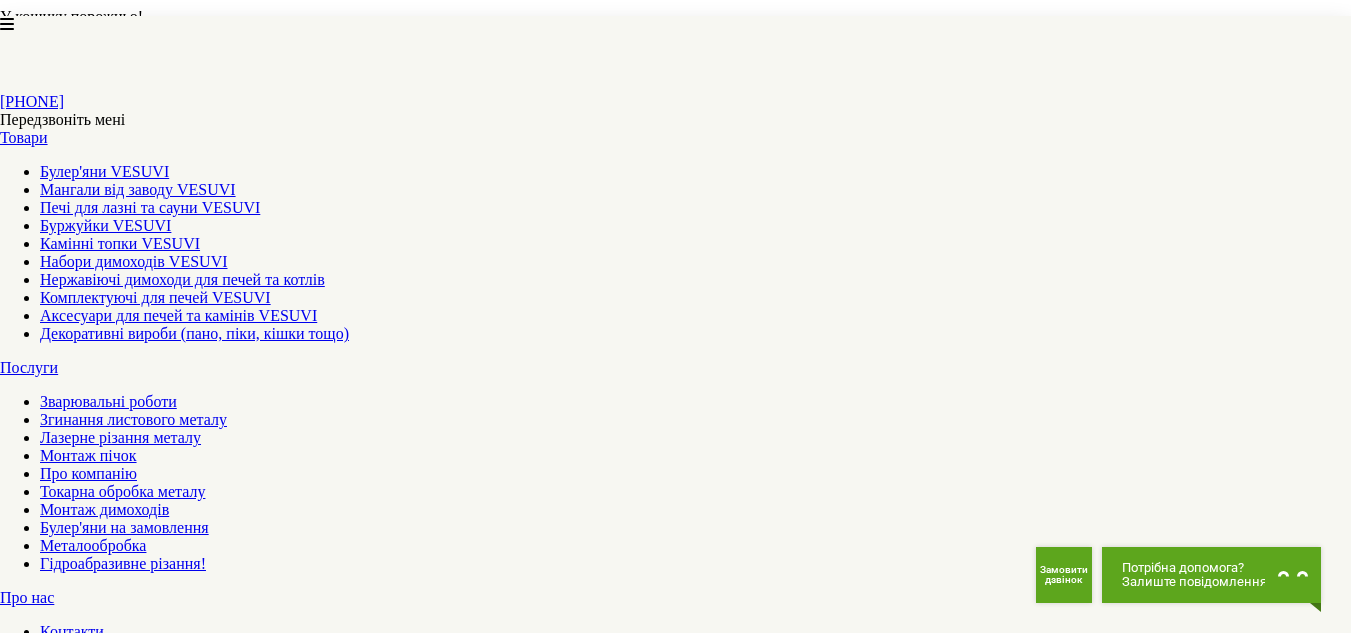 scroll, scrollTop: 506, scrollLeft: 0, axis: vertical 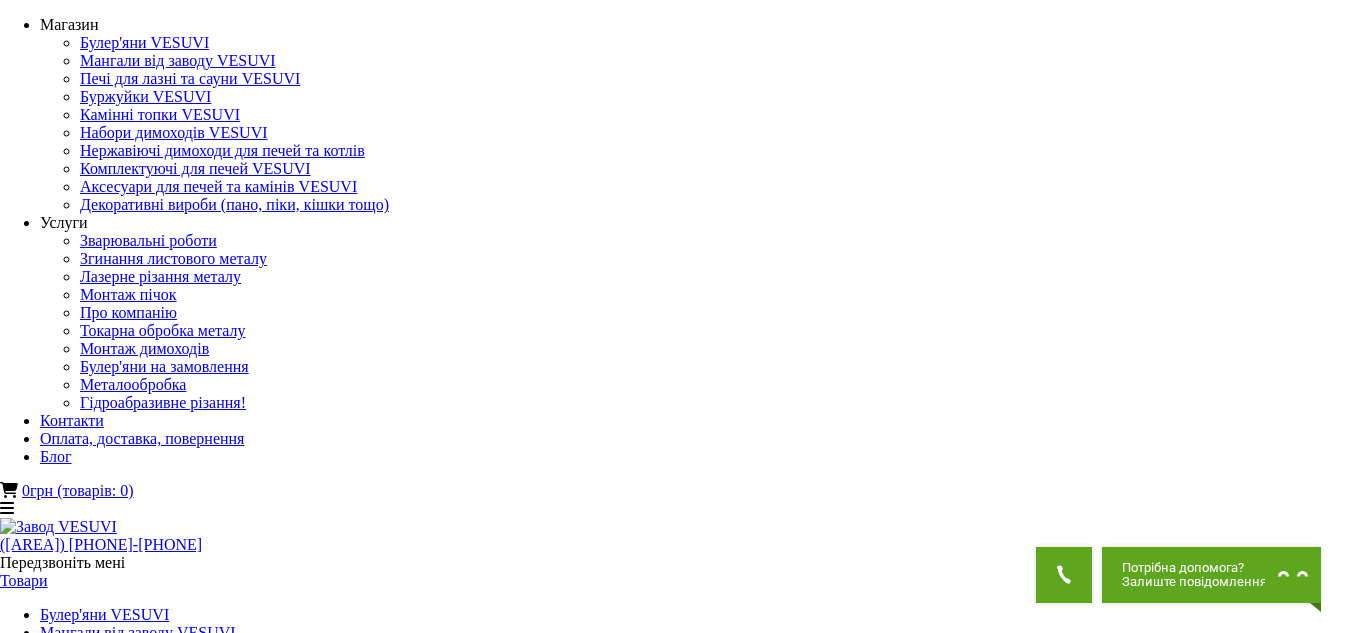 click on "Товщина металу, мм" at bounding box center [675, 1311] 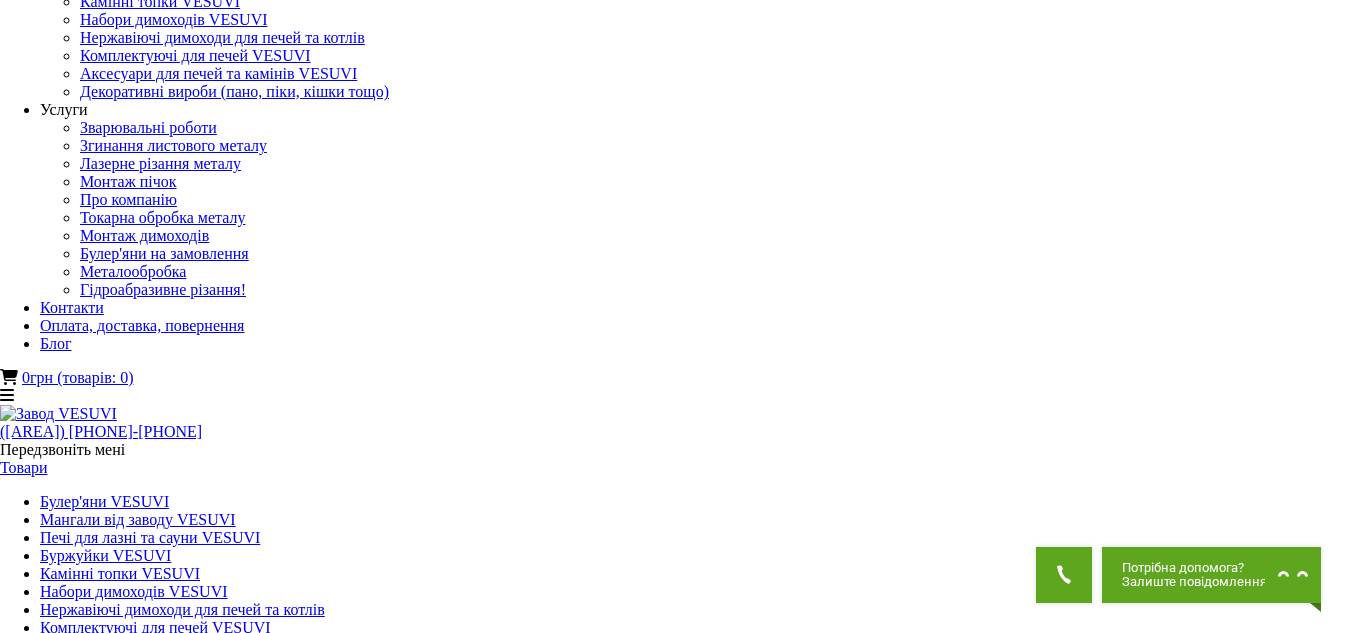 scroll, scrollTop: 0, scrollLeft: 0, axis: both 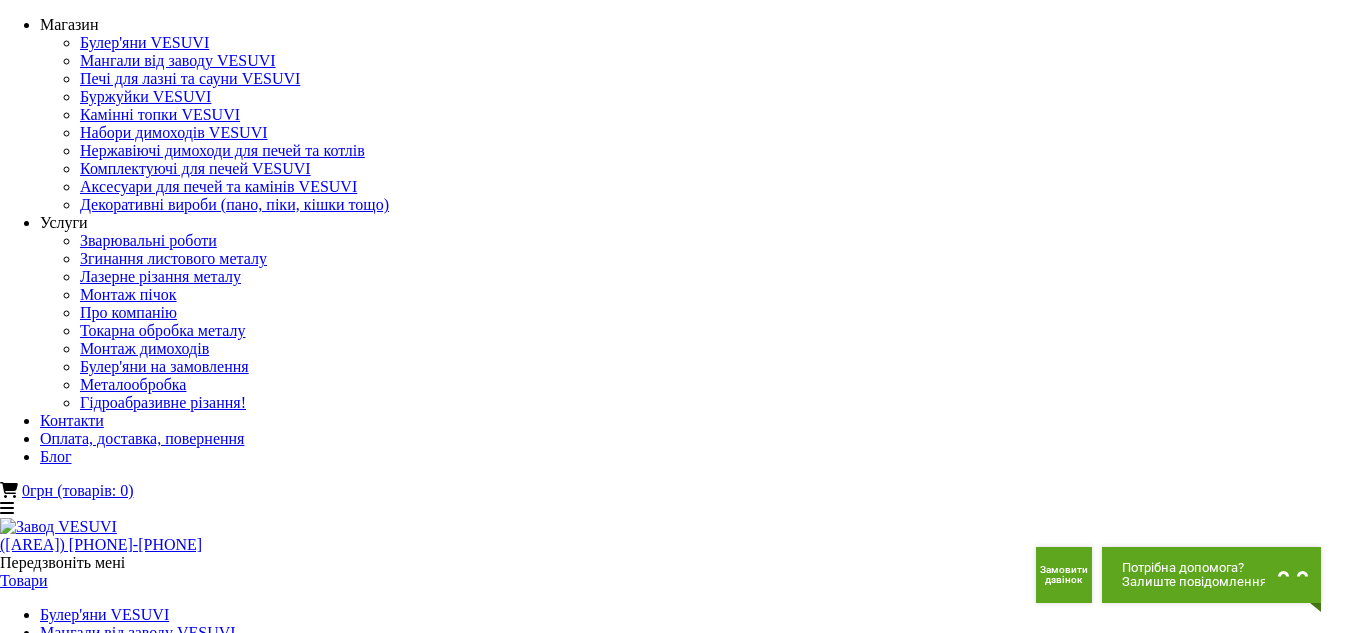 click on "Характеристики мангалів" at bounding box center (675, 1293) 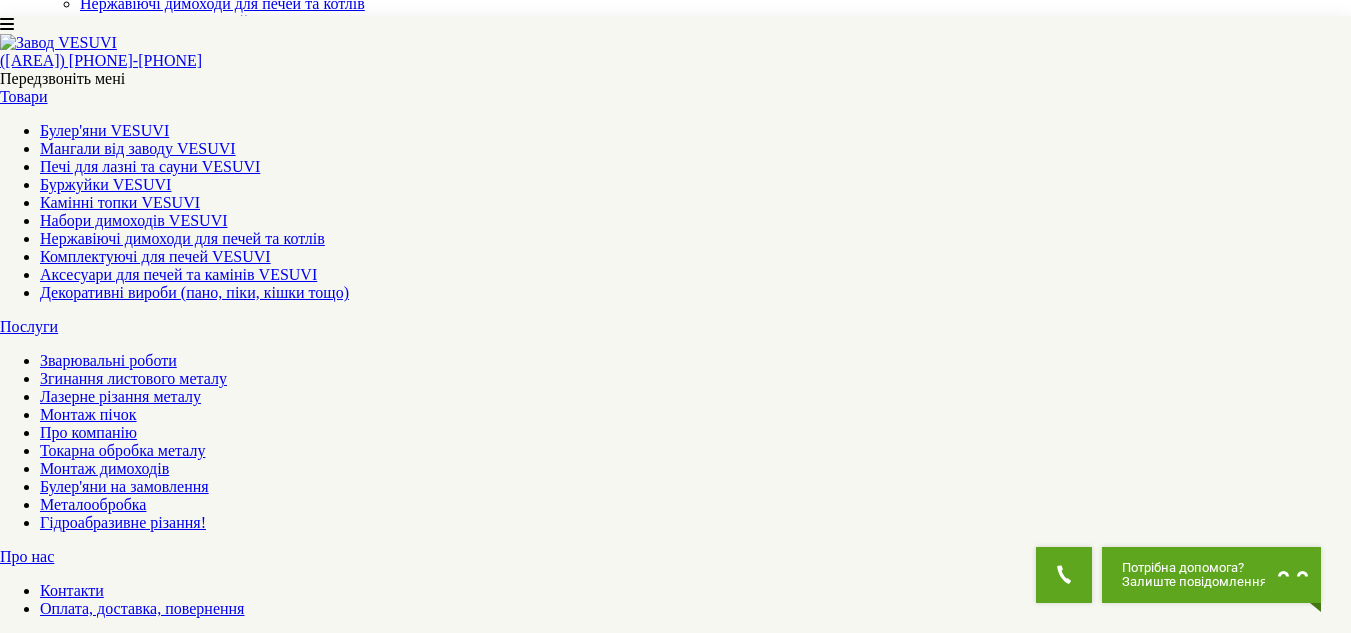 scroll, scrollTop: 100, scrollLeft: 0, axis: vertical 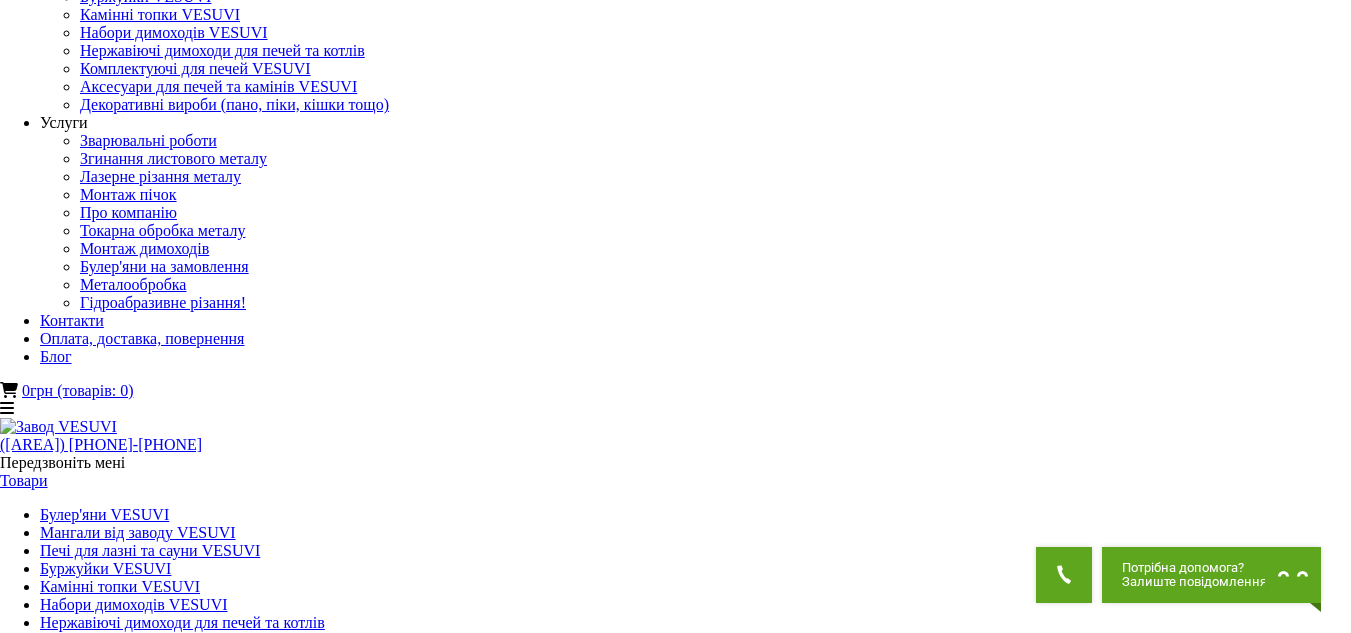 click at bounding box center [676, 1745] 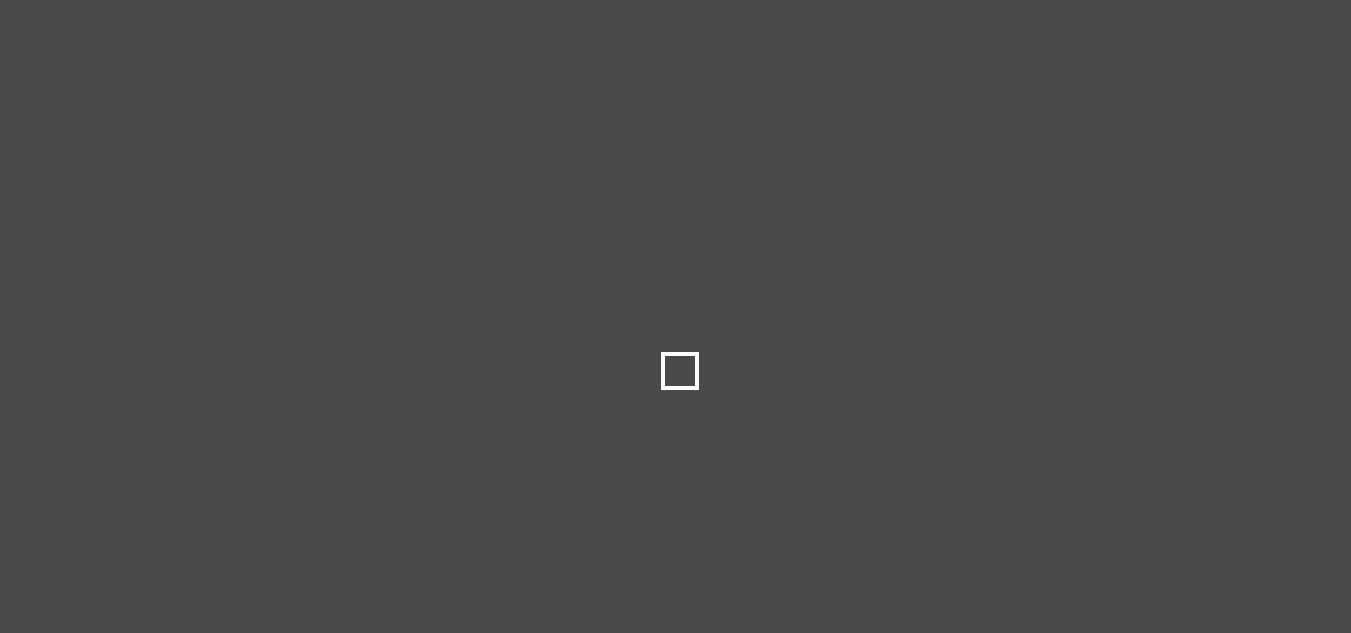 scroll, scrollTop: 0, scrollLeft: 0, axis: both 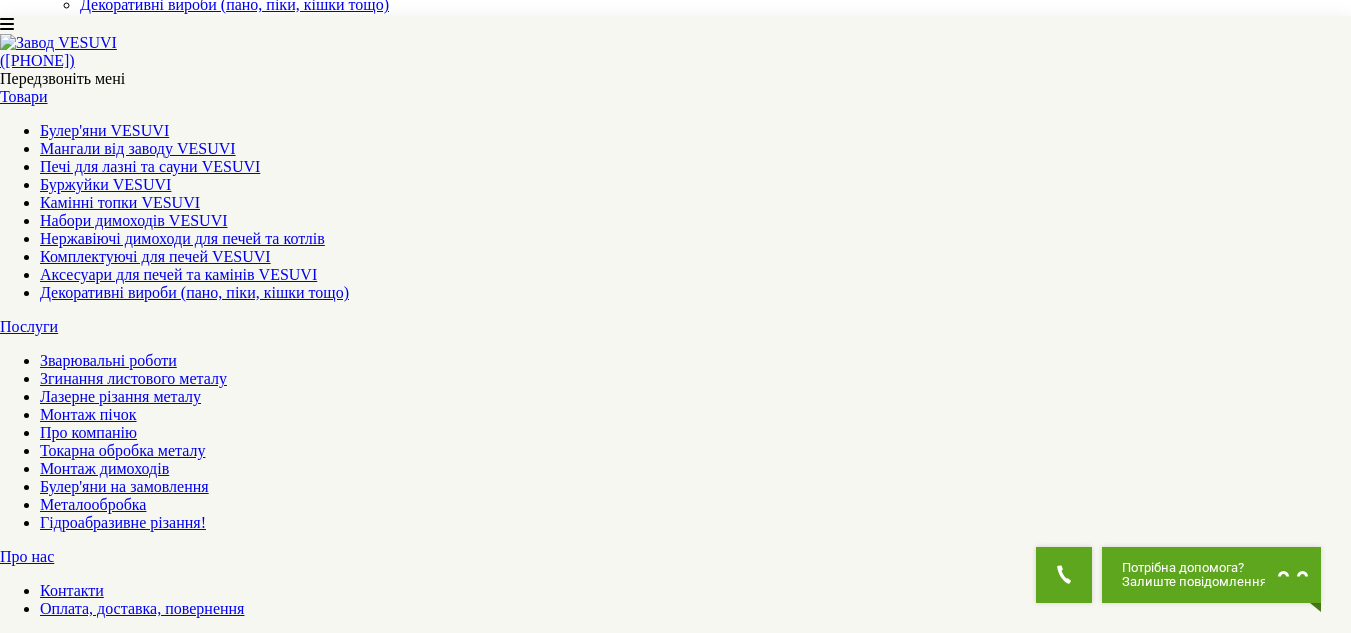 click at bounding box center (55, 1324) 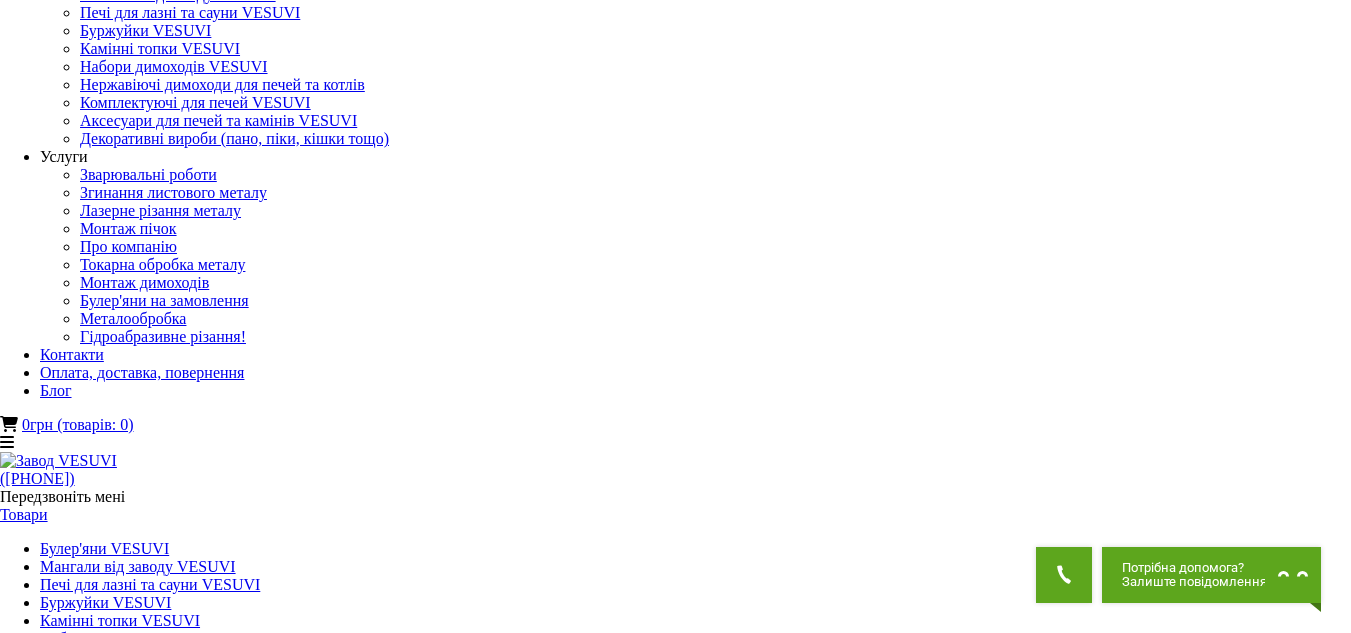 scroll, scrollTop: 100, scrollLeft: 0, axis: vertical 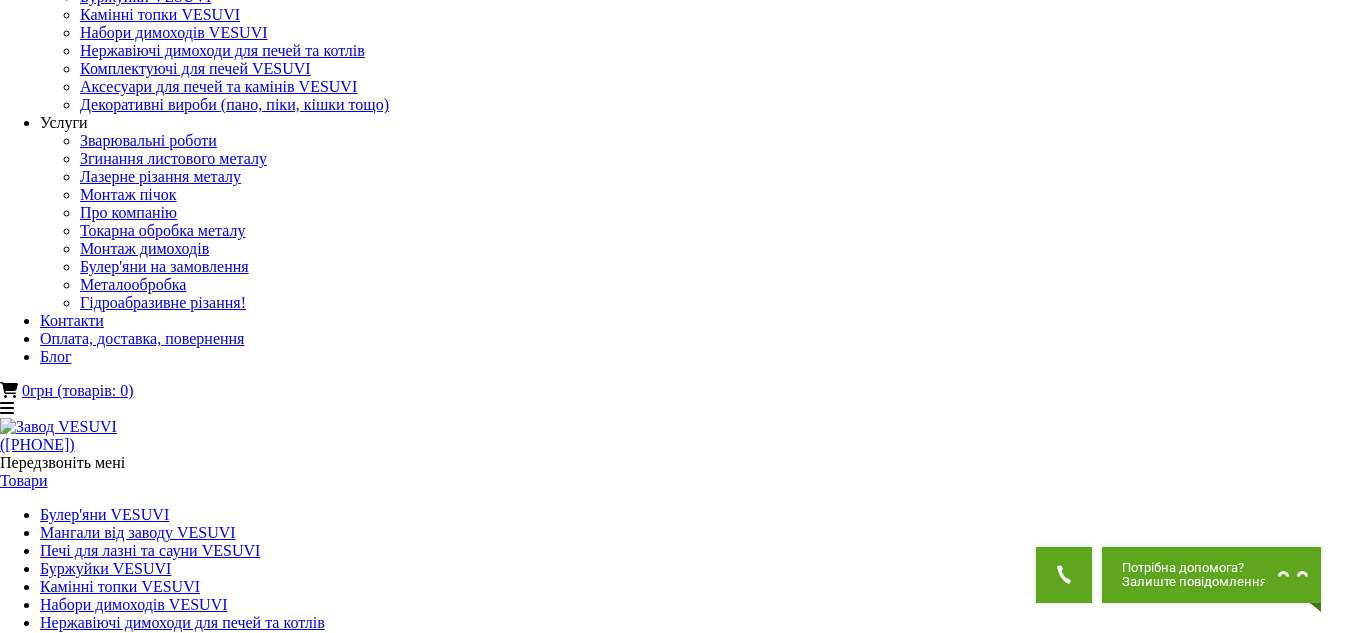 click at bounding box center [55, 1478] 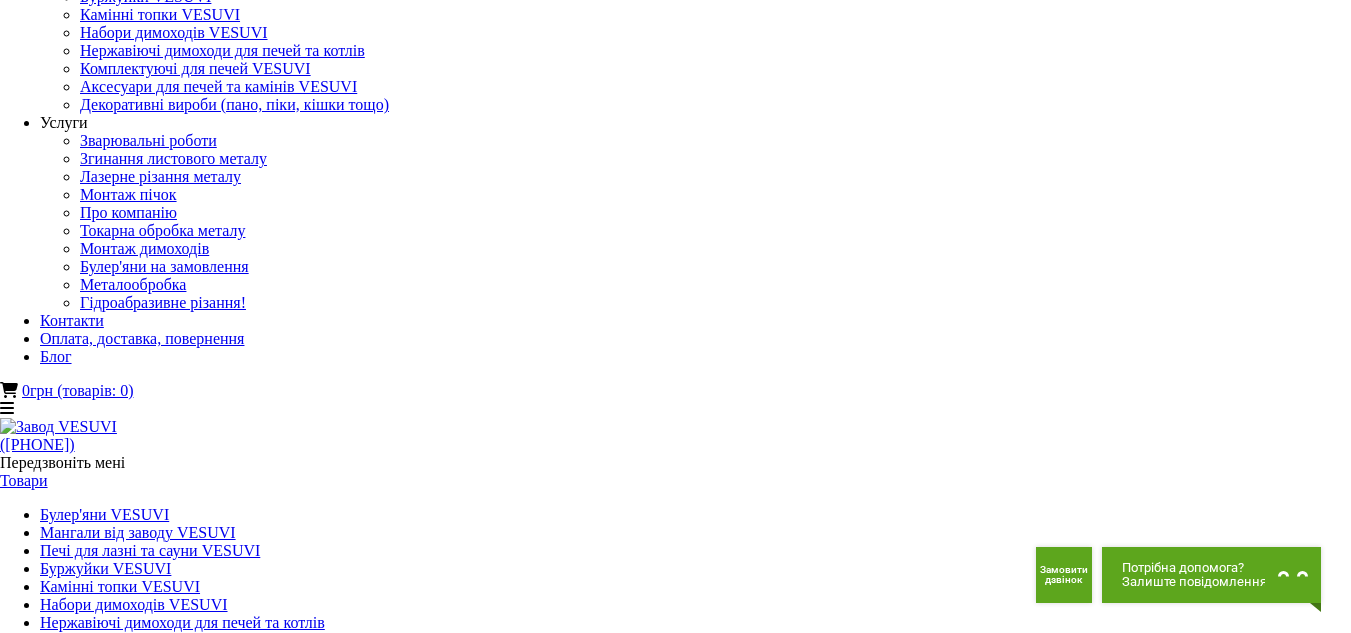 click at bounding box center [36, 1569] 